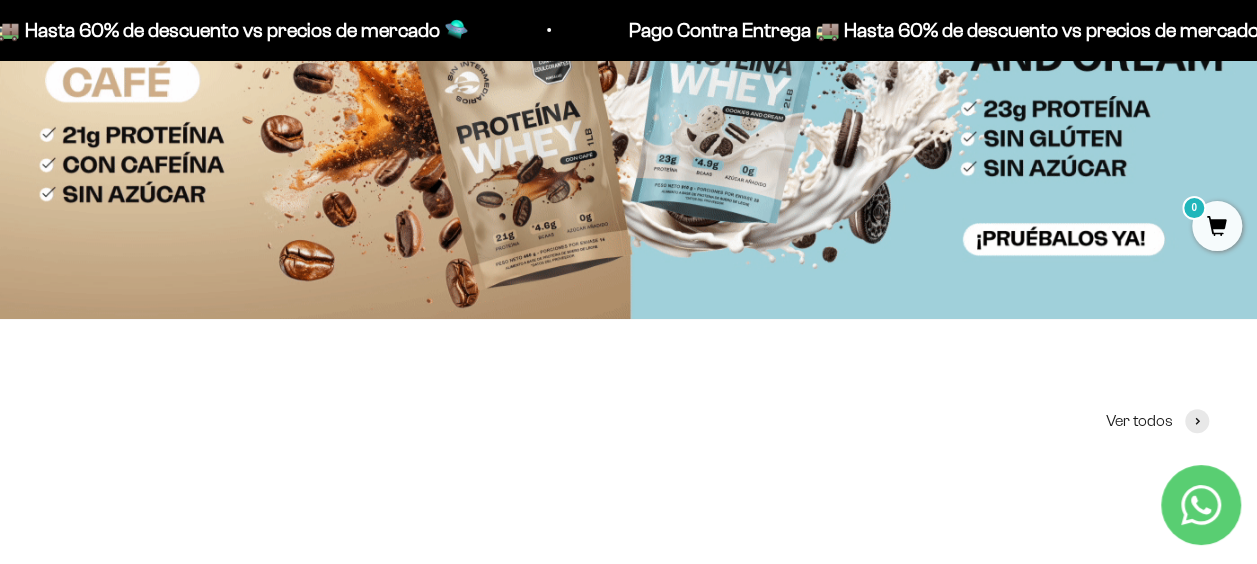 scroll, scrollTop: 0, scrollLeft: 0, axis: both 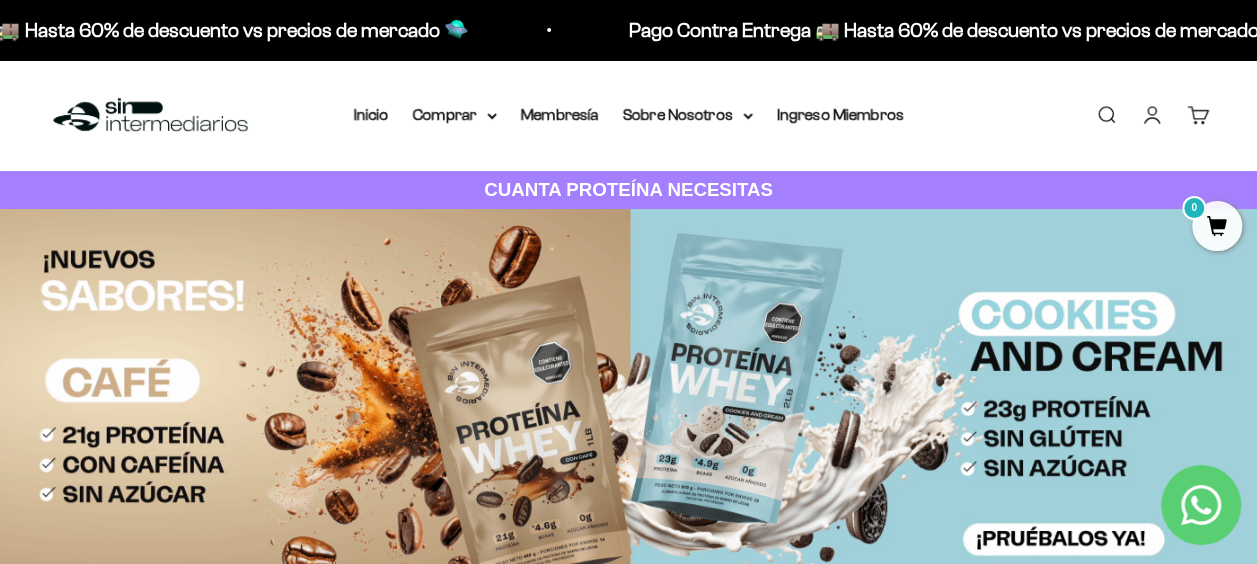 click at bounding box center [628, 413] 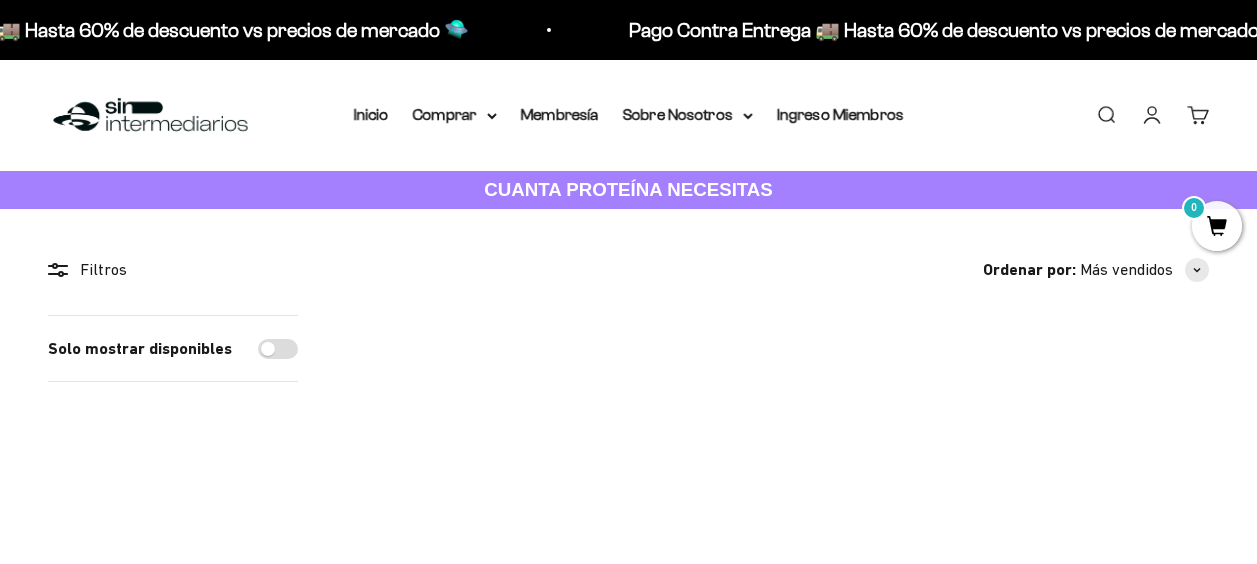scroll, scrollTop: 700, scrollLeft: 0, axis: vertical 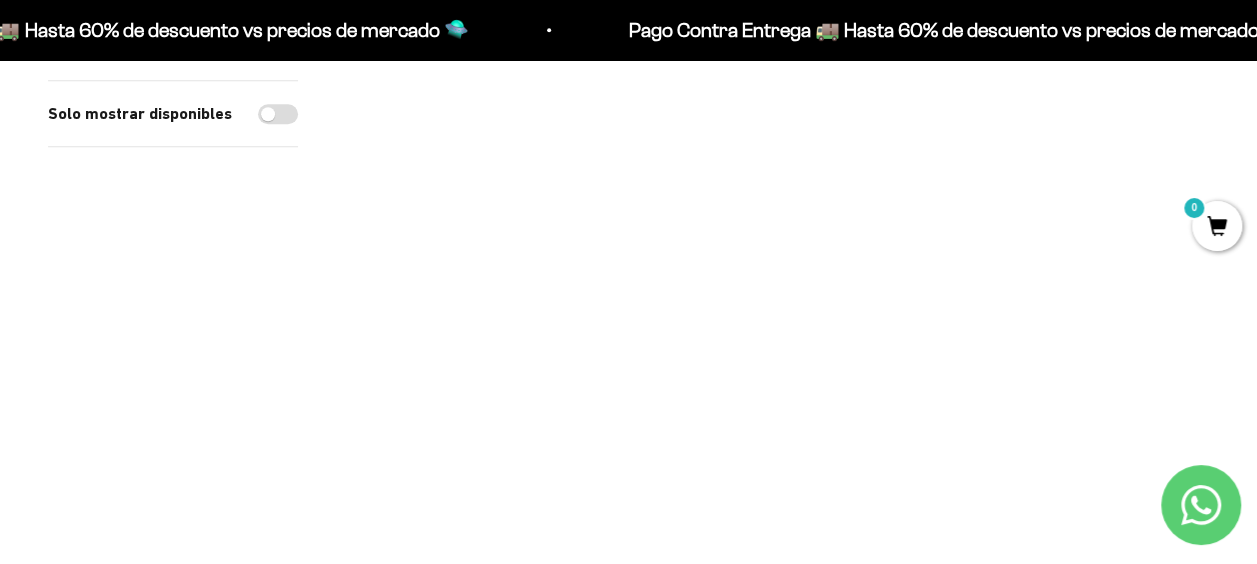 click at bounding box center (778, 195) 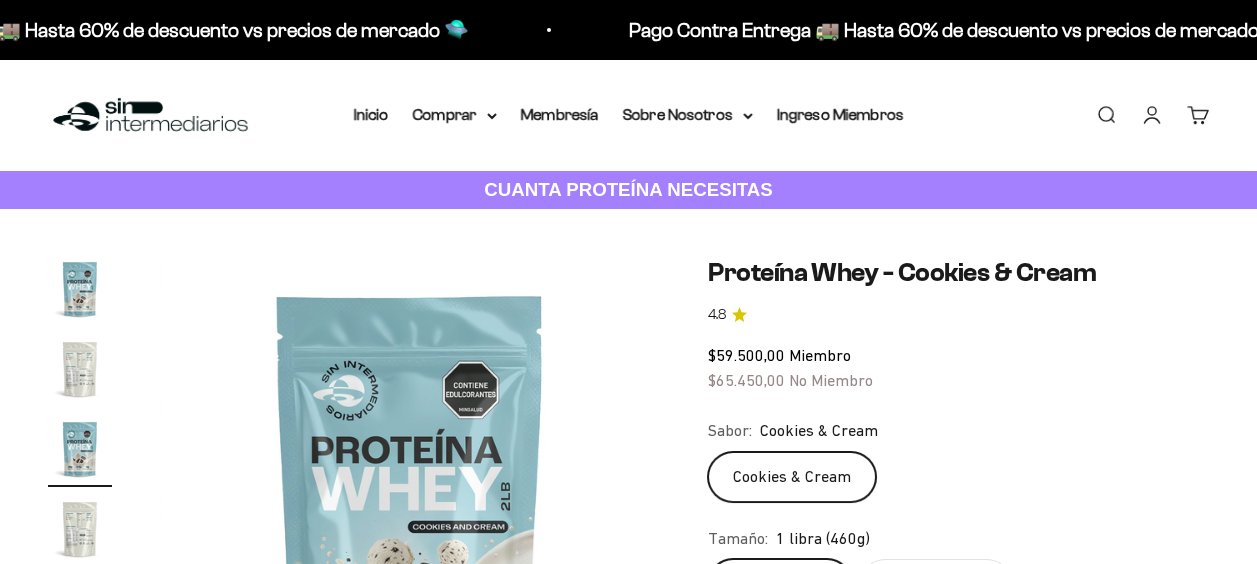 scroll, scrollTop: 0, scrollLeft: 0, axis: both 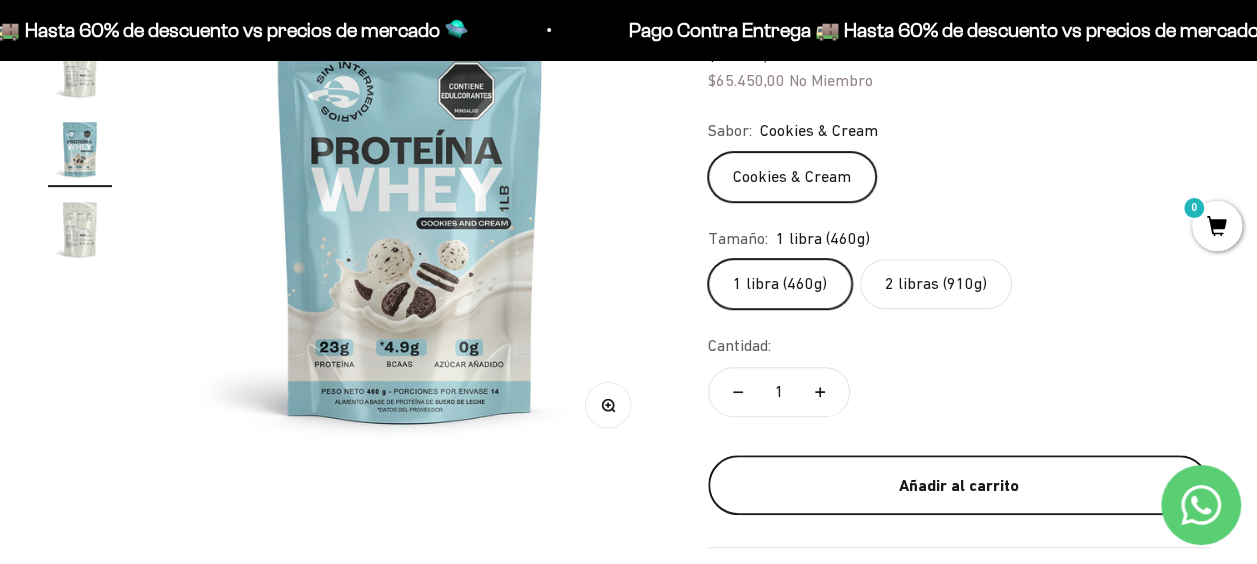 click on "Añadir al carrito" at bounding box center (958, 485) 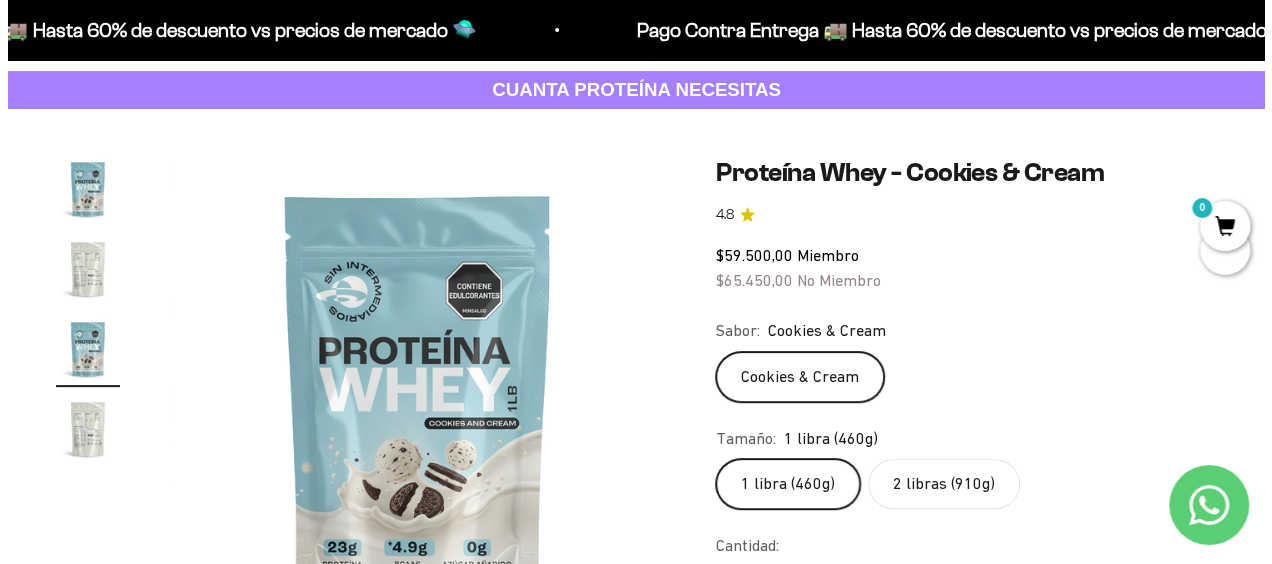 scroll, scrollTop: 0, scrollLeft: 0, axis: both 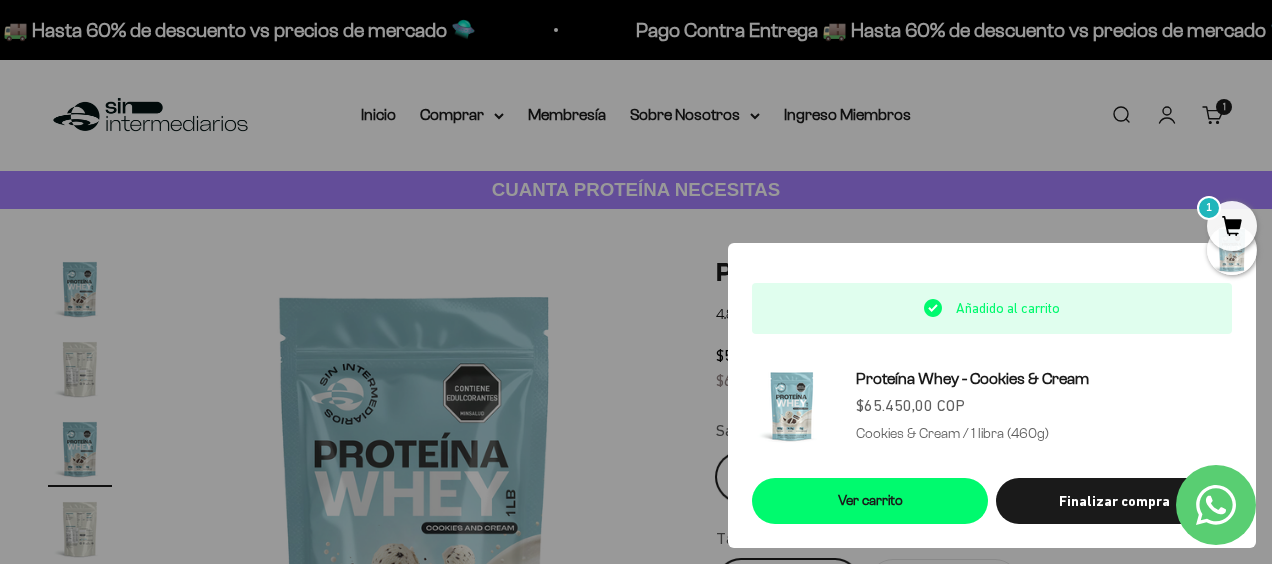 click at bounding box center [636, 282] 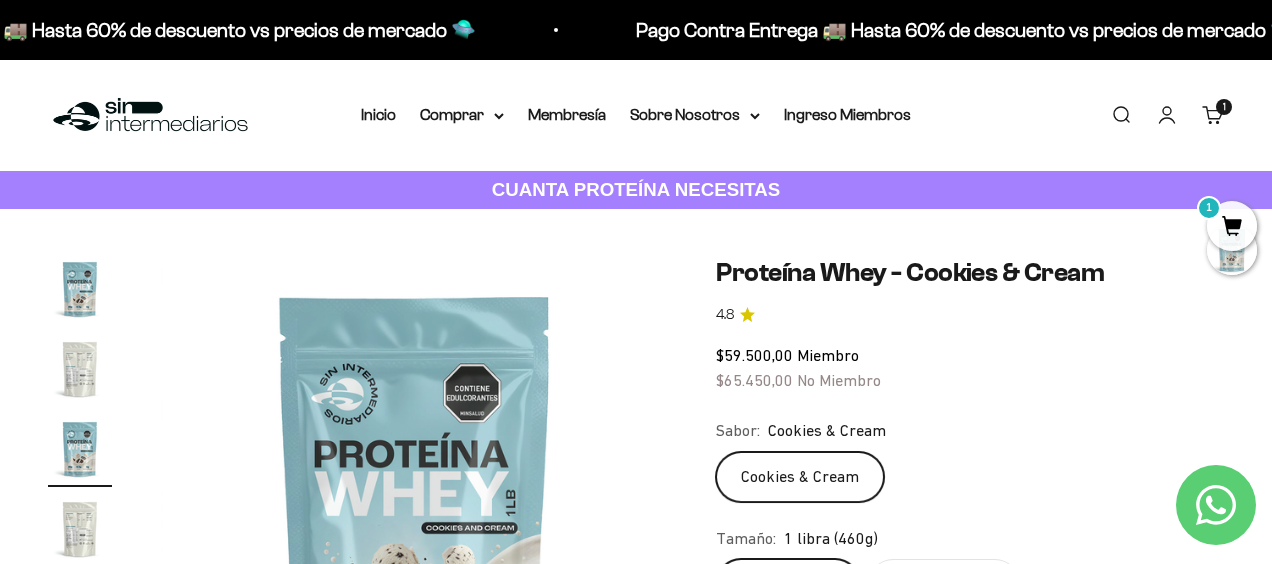scroll, scrollTop: 0, scrollLeft: 1024, axis: horizontal 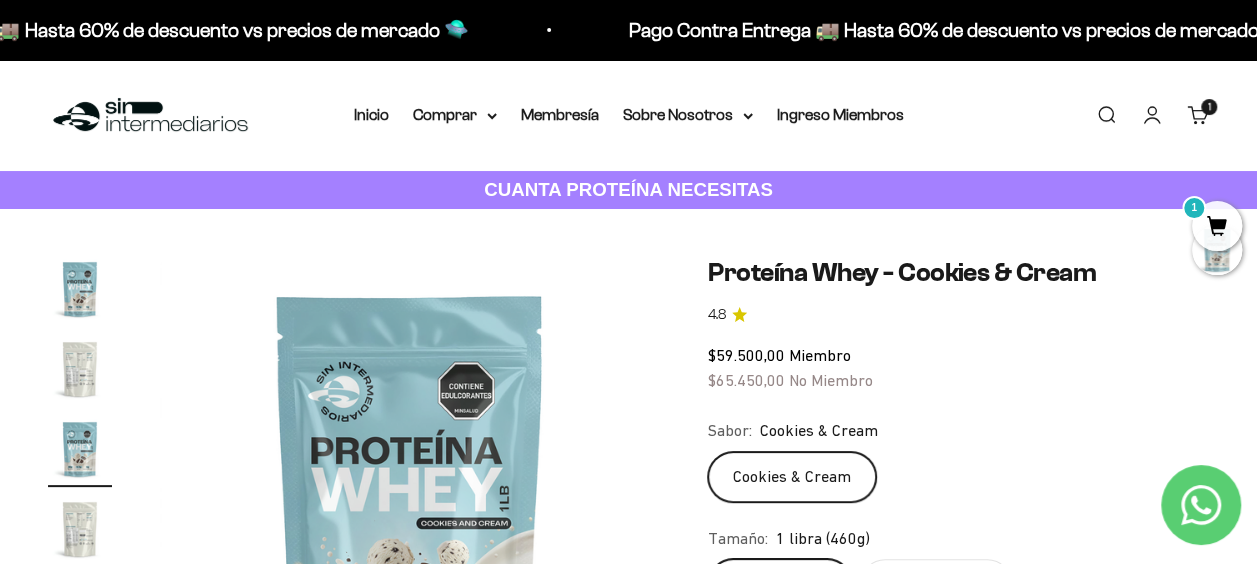 click on "1" at bounding box center (1209, 107) 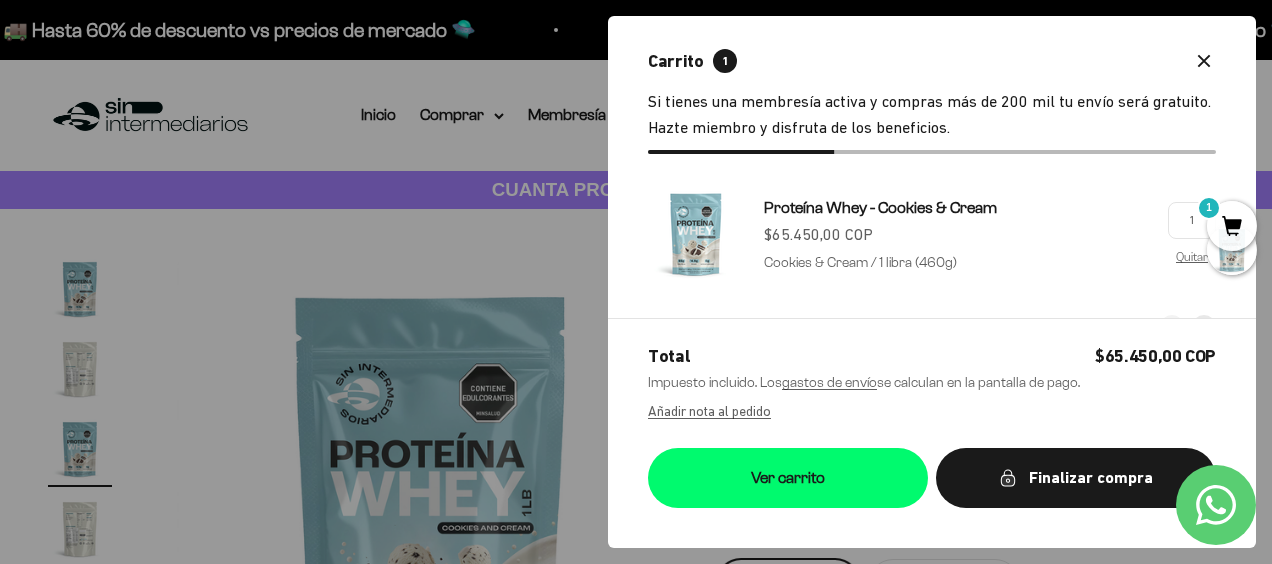 scroll, scrollTop: 0, scrollLeft: 1040, axis: horizontal 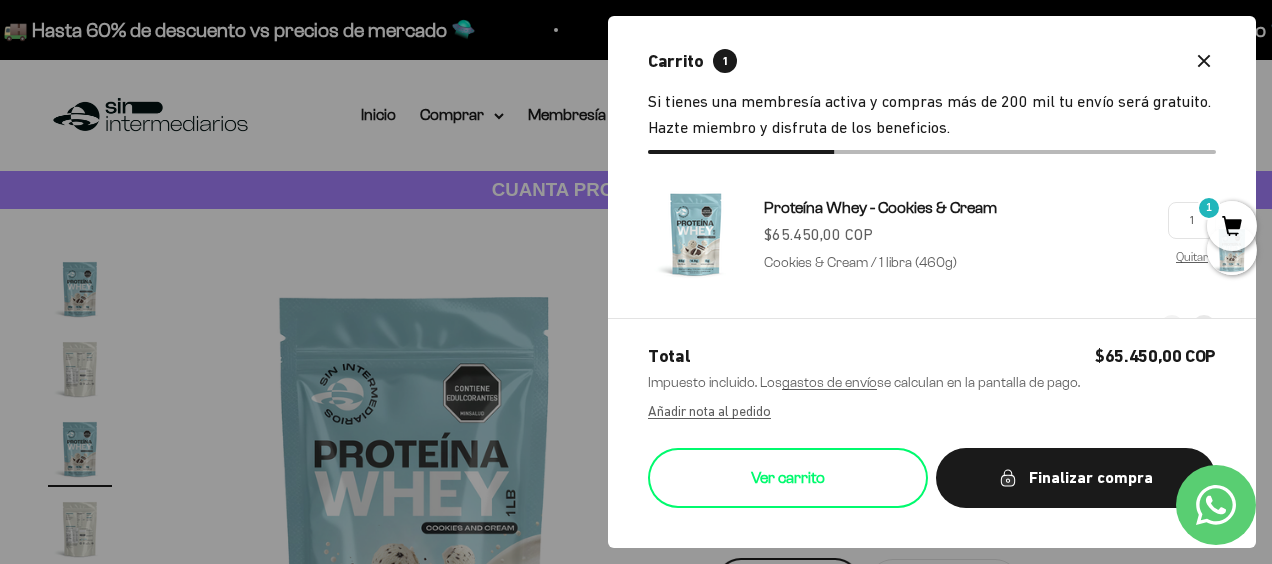 click on "Ver carrito" at bounding box center (788, 478) 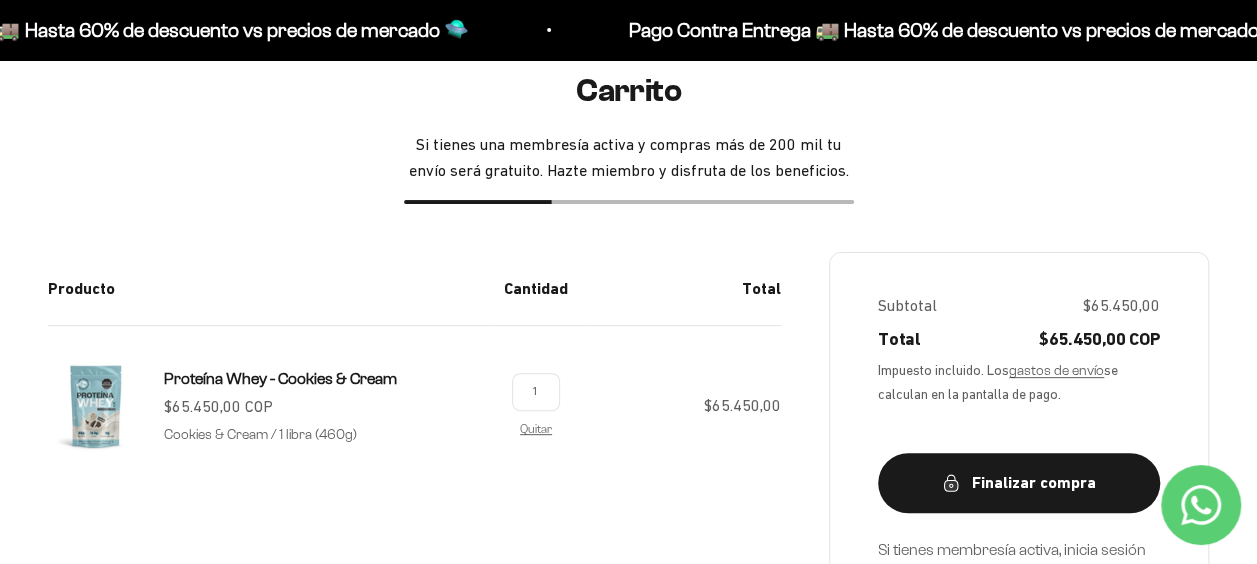 scroll, scrollTop: 400, scrollLeft: 0, axis: vertical 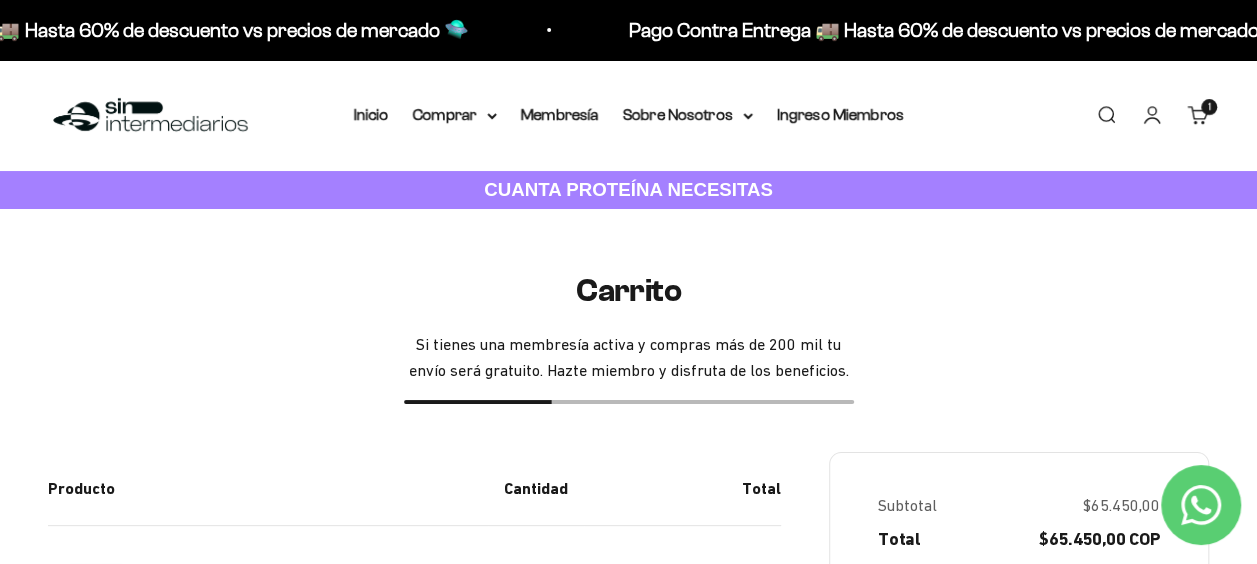 click on "Carrito
1 artículo
1" at bounding box center (1198, 115) 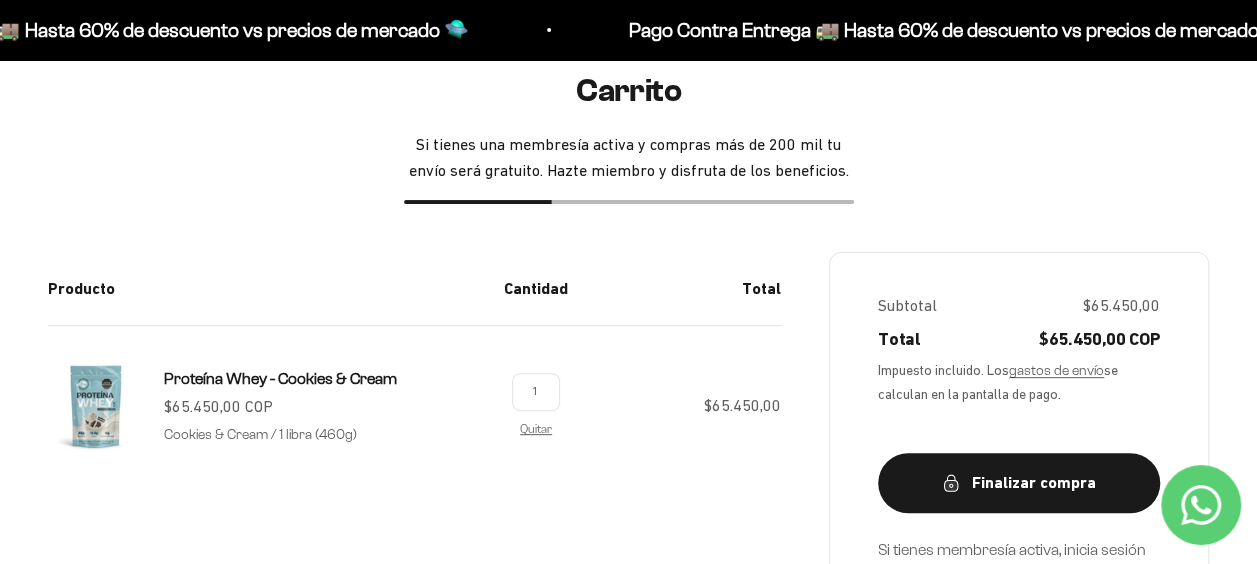 scroll, scrollTop: 0, scrollLeft: 0, axis: both 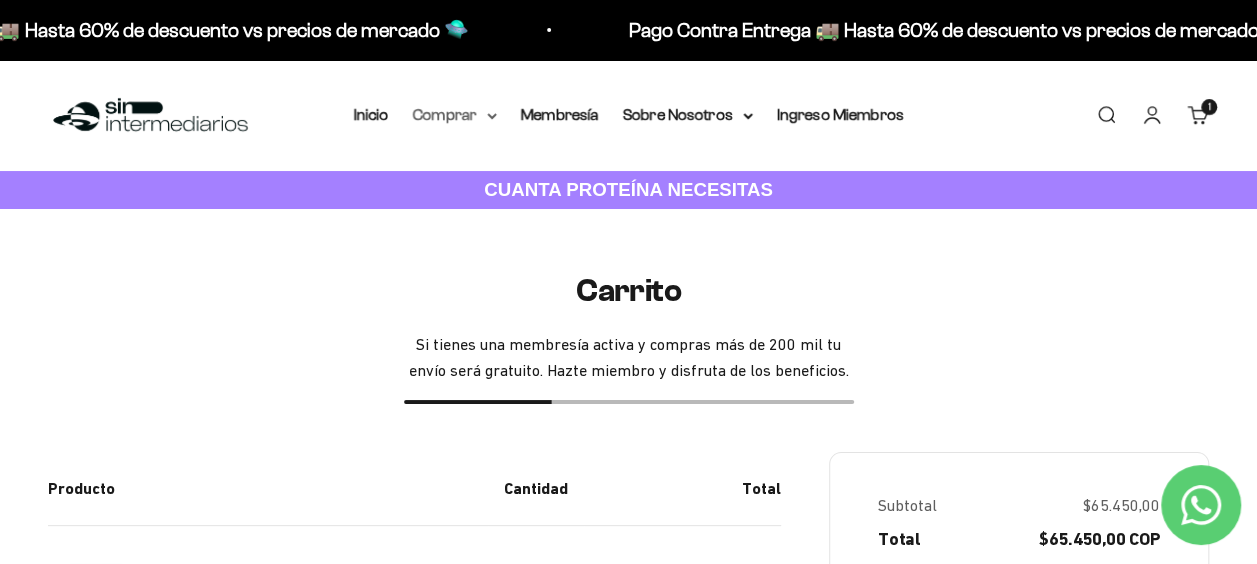 click on "Comprar" at bounding box center [455, 115] 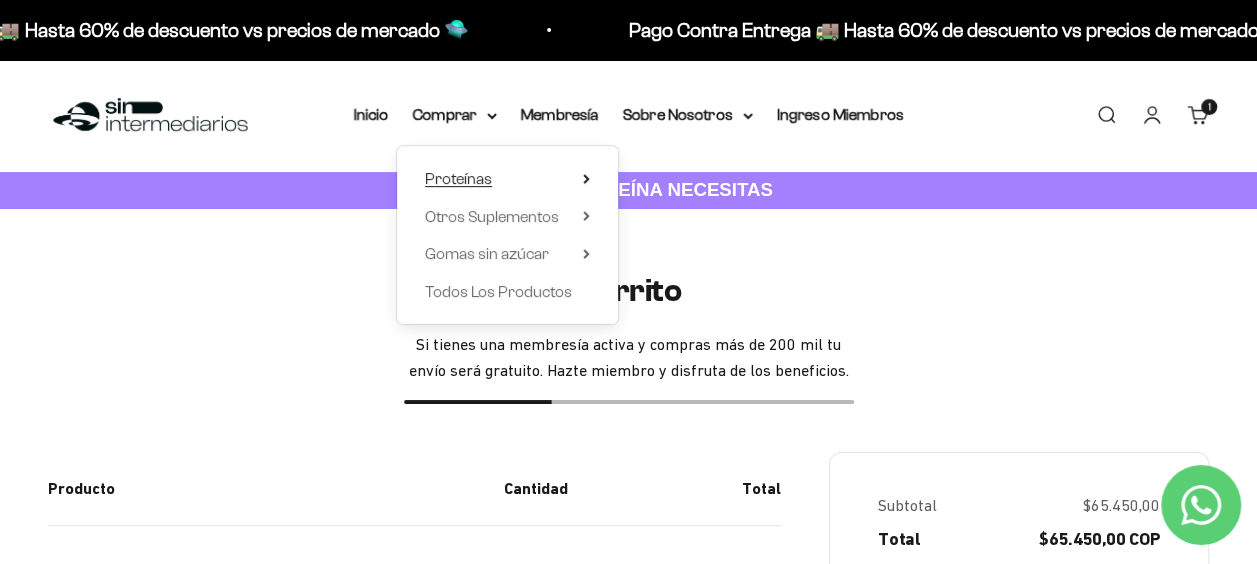 click on "Proteínas" at bounding box center [507, 179] 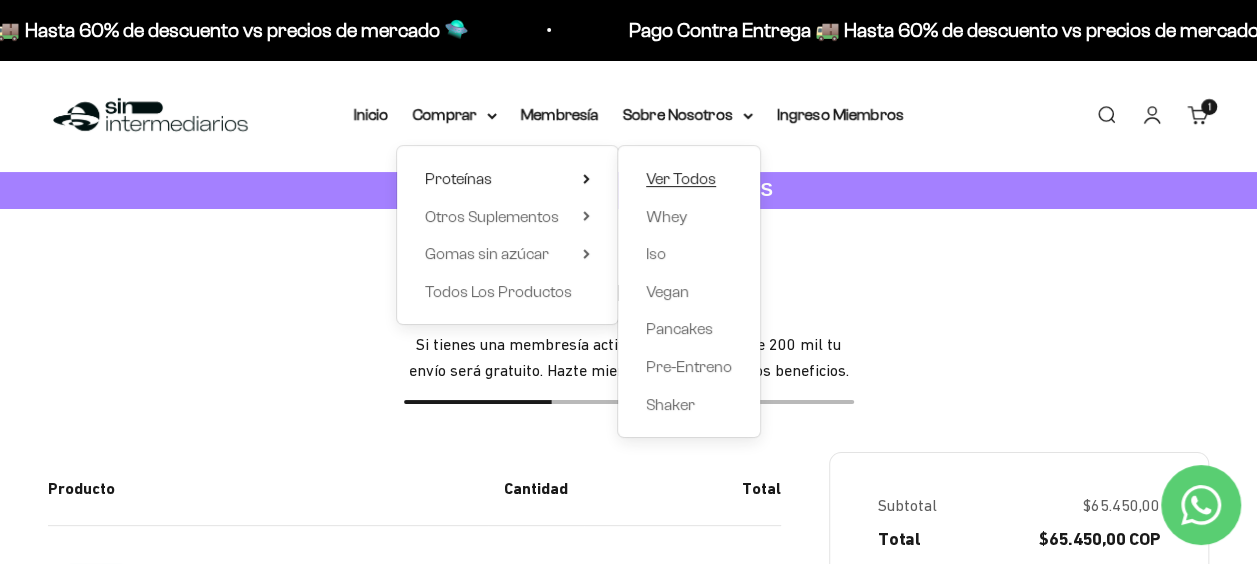 click on "Ver Todos" at bounding box center [681, 178] 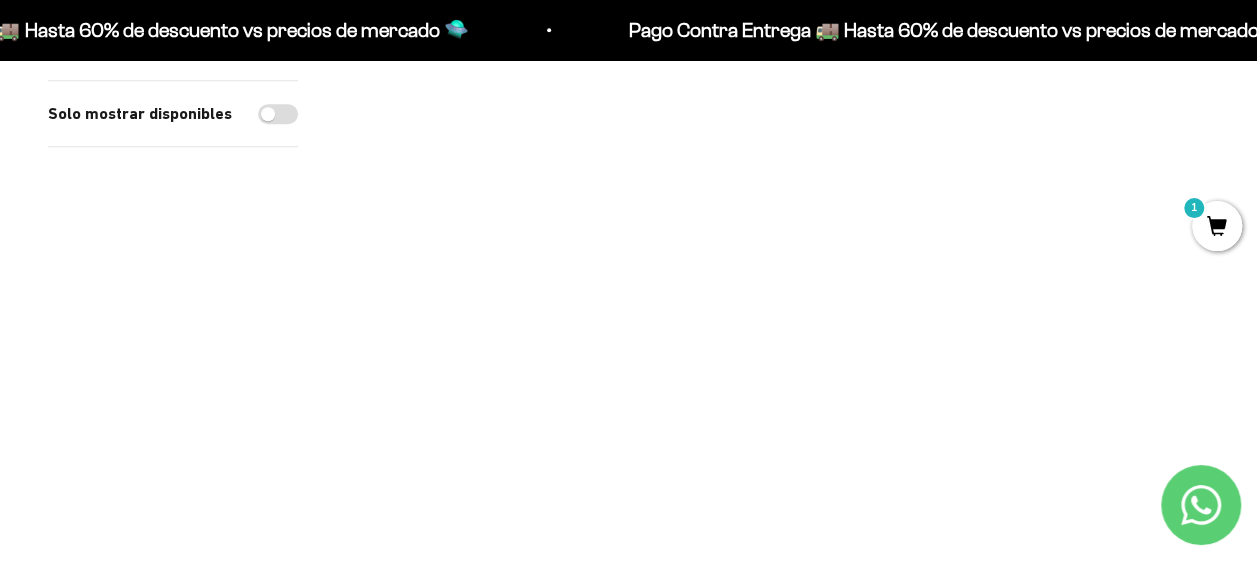 scroll, scrollTop: 1000, scrollLeft: 0, axis: vertical 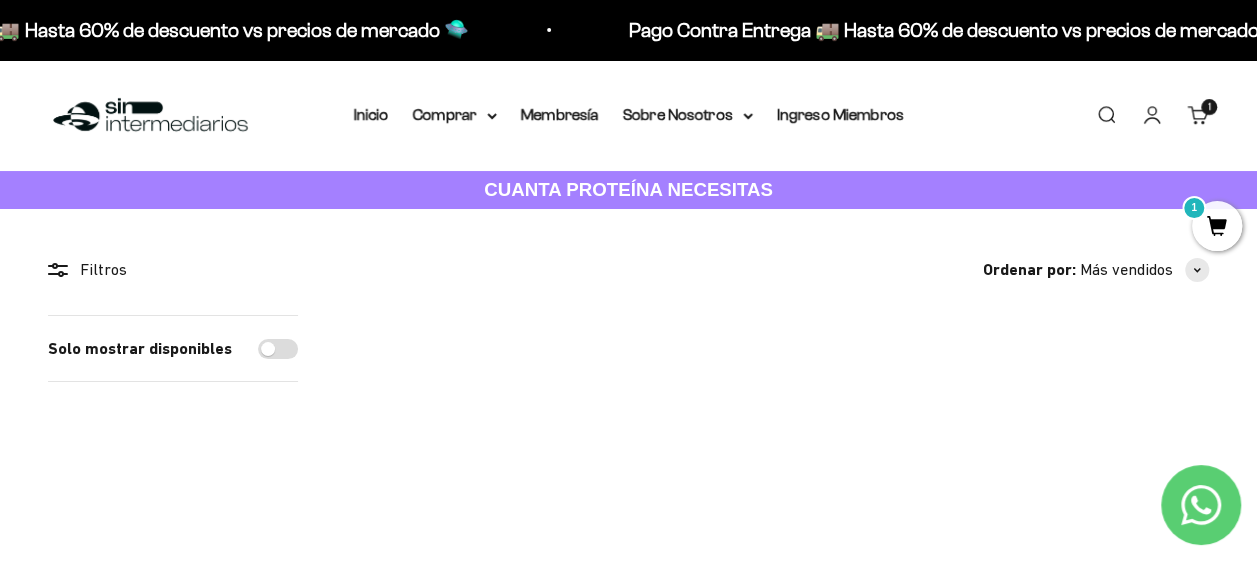 drag, startPoint x: 814, startPoint y: 536, endPoint x: 899, endPoint y: 80, distance: 463.8545 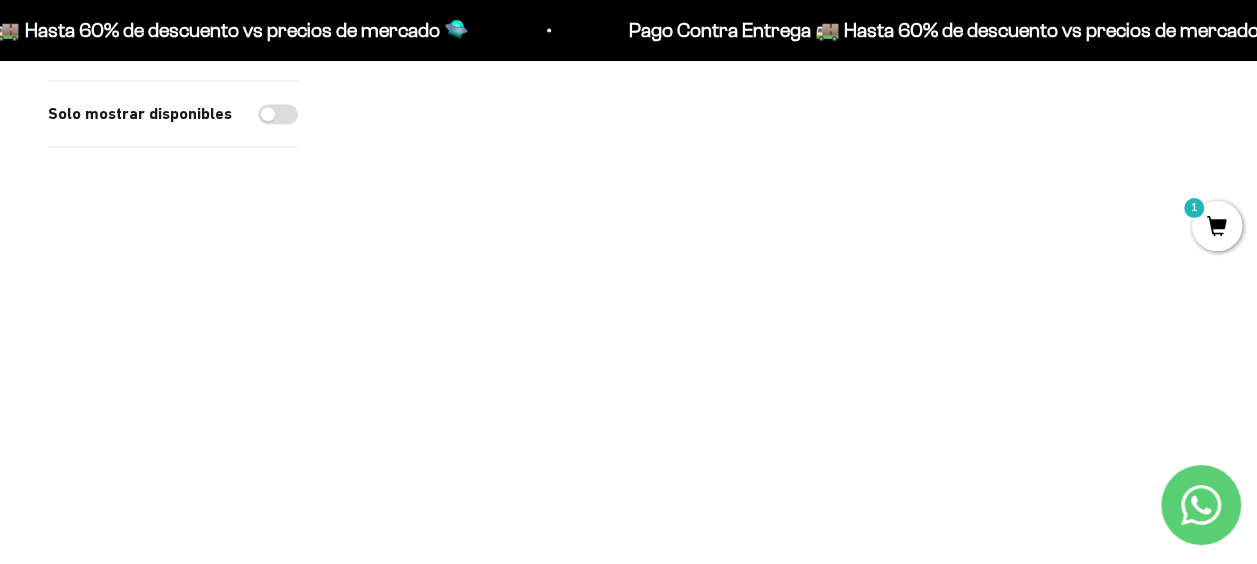 scroll, scrollTop: 1600, scrollLeft: 0, axis: vertical 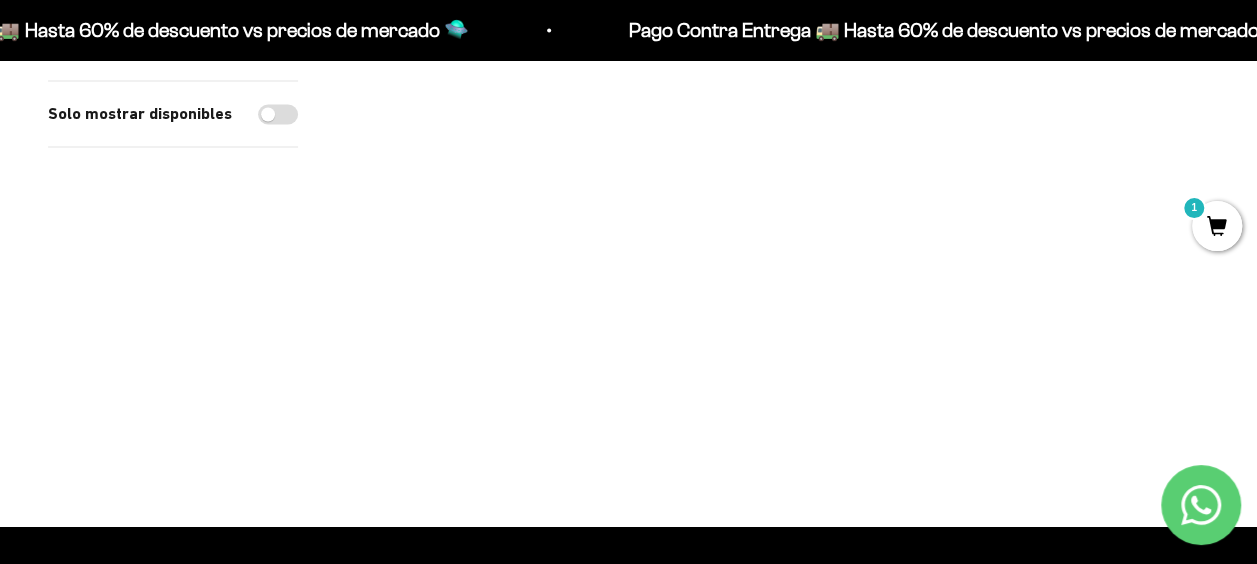 drag, startPoint x: 626, startPoint y: 472, endPoint x: 612, endPoint y: 444, distance: 31.304953 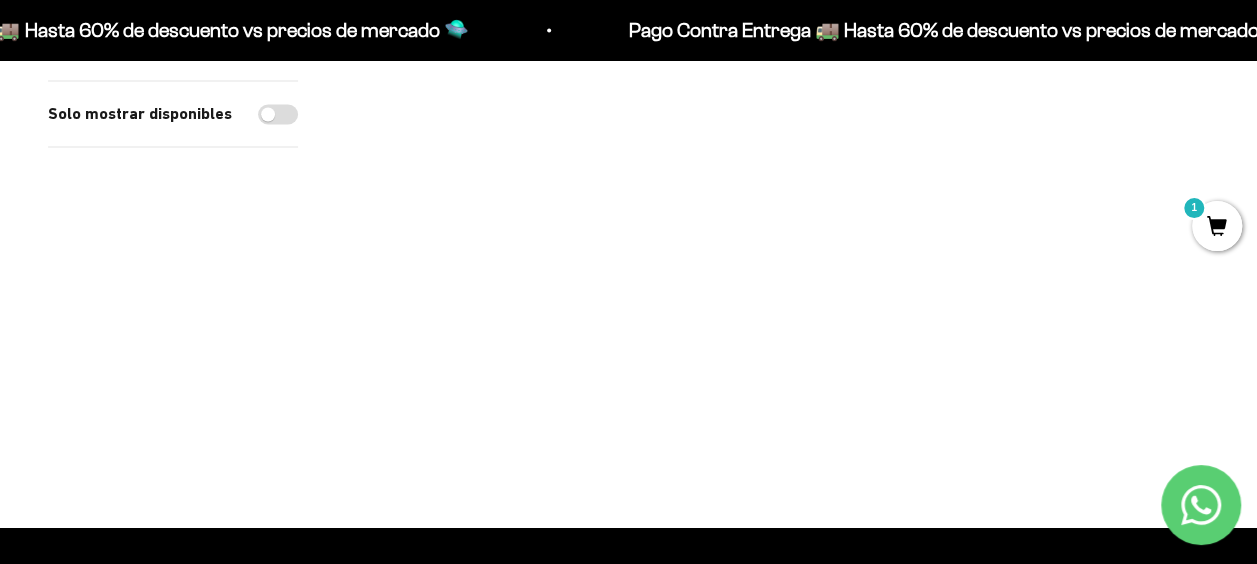 click at bounding box center [596, 300] 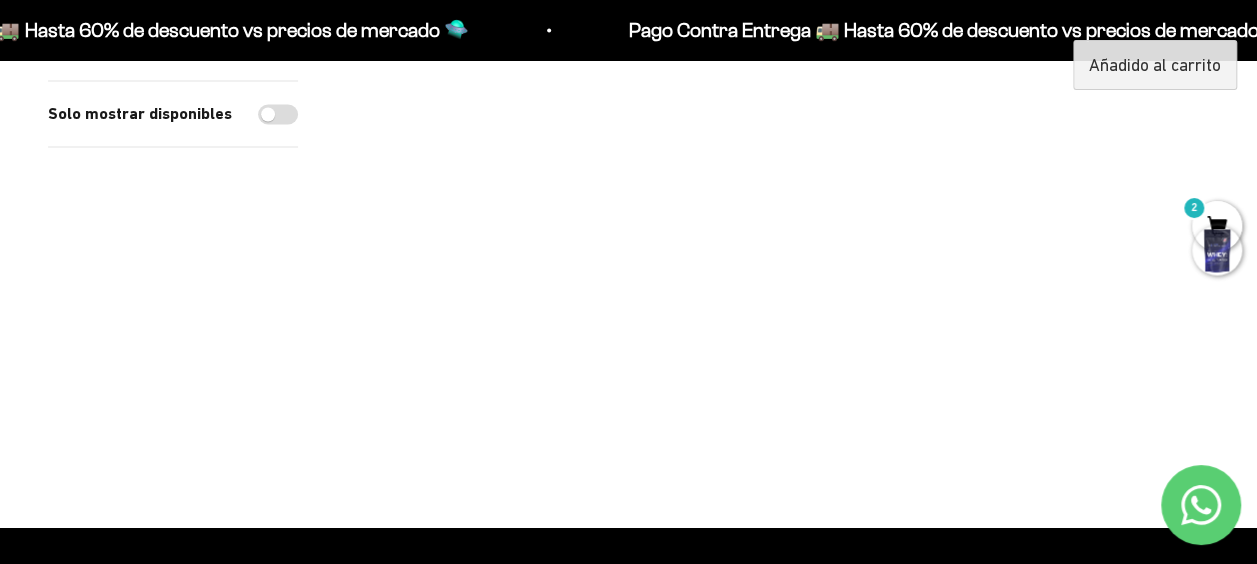 click at bounding box center [1217, 250] 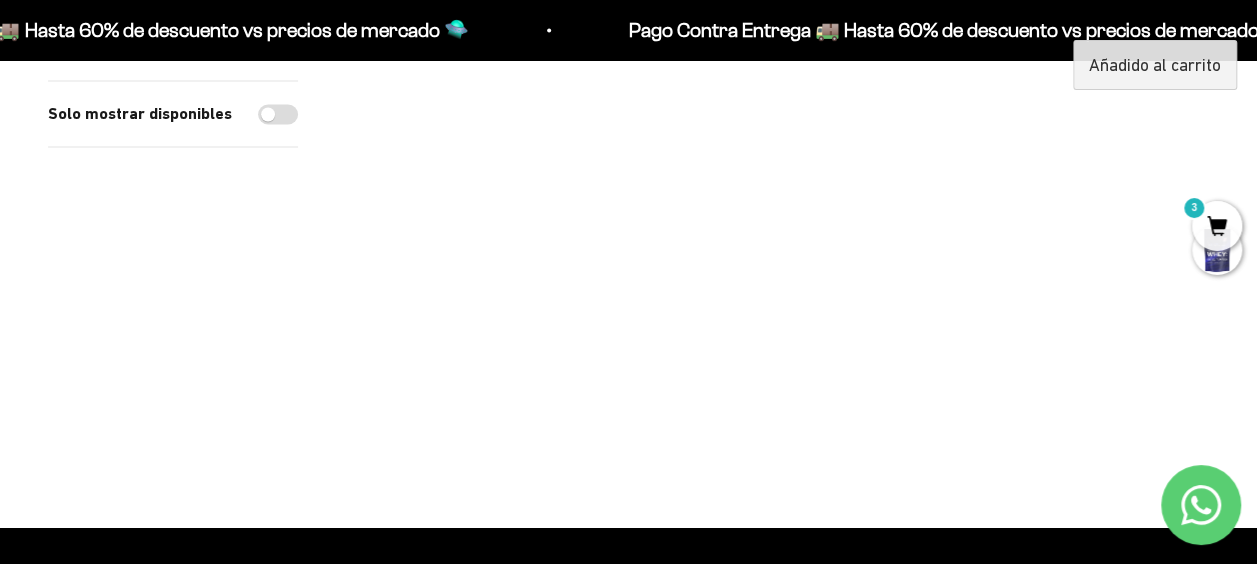 click on "3" at bounding box center (1217, 226) 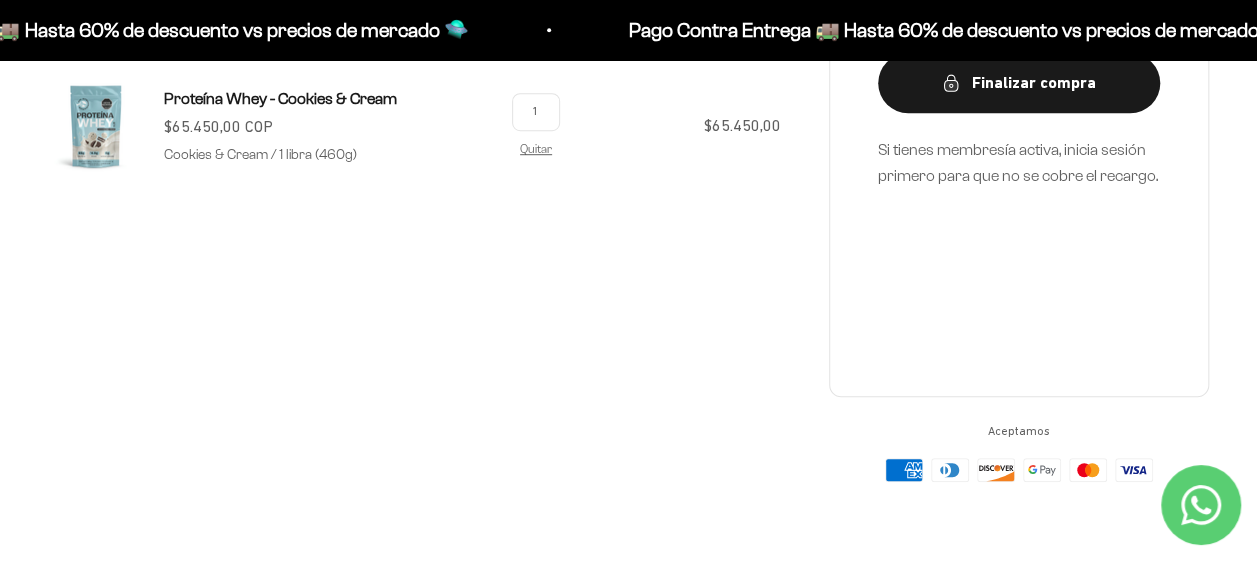 scroll, scrollTop: 500, scrollLeft: 0, axis: vertical 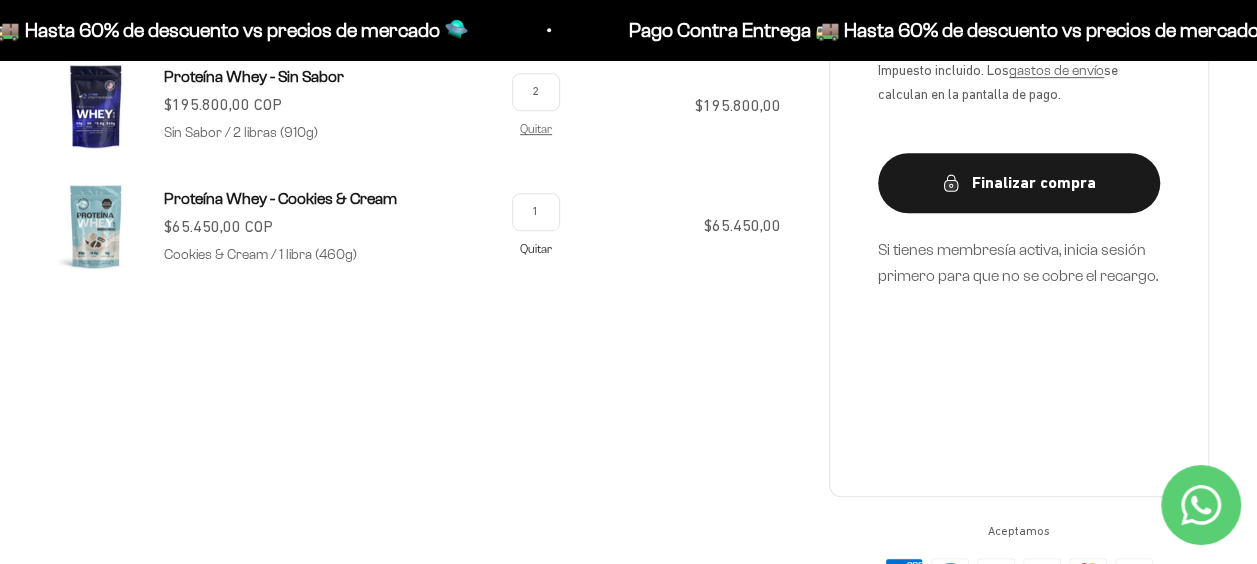 click on "Quitar" at bounding box center [536, 248] 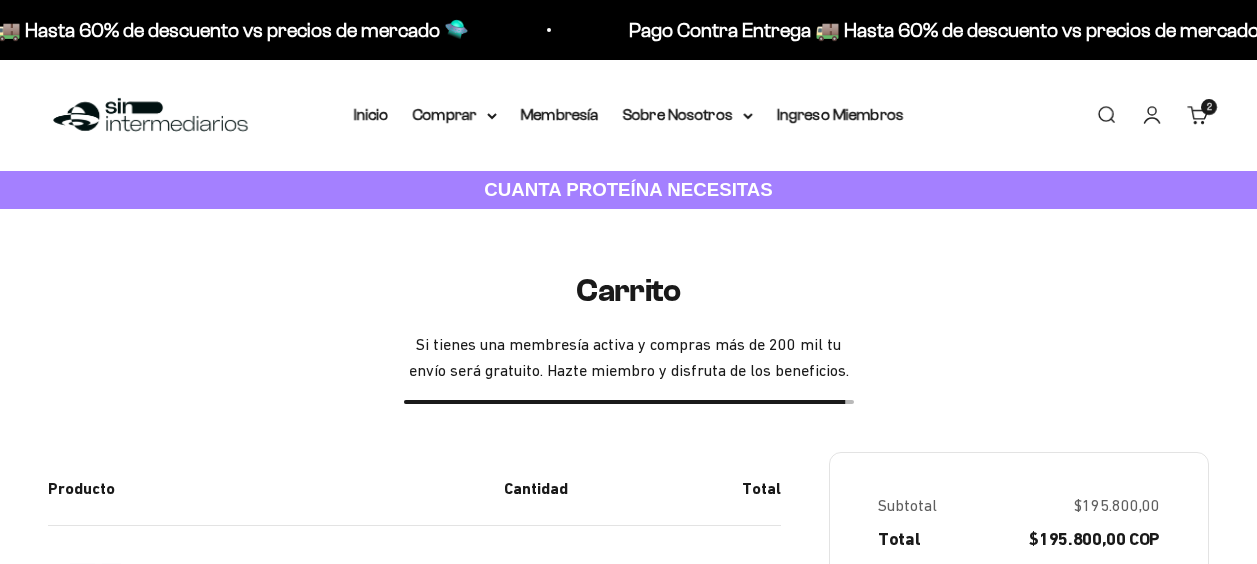 scroll, scrollTop: 500, scrollLeft: 0, axis: vertical 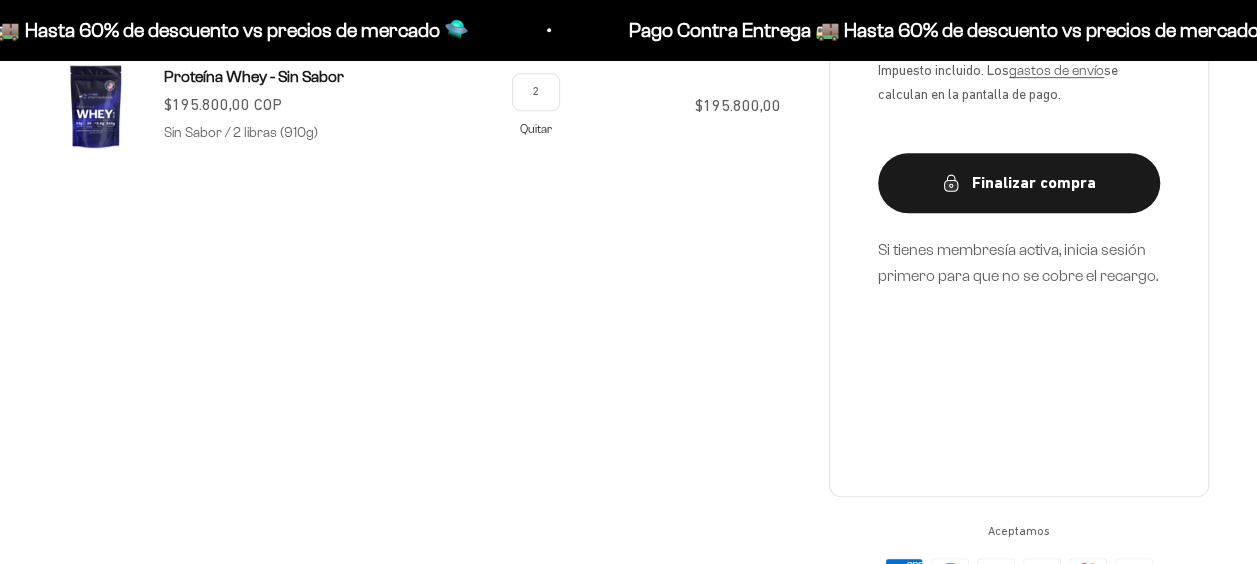 click on "Quitar" at bounding box center (536, 128) 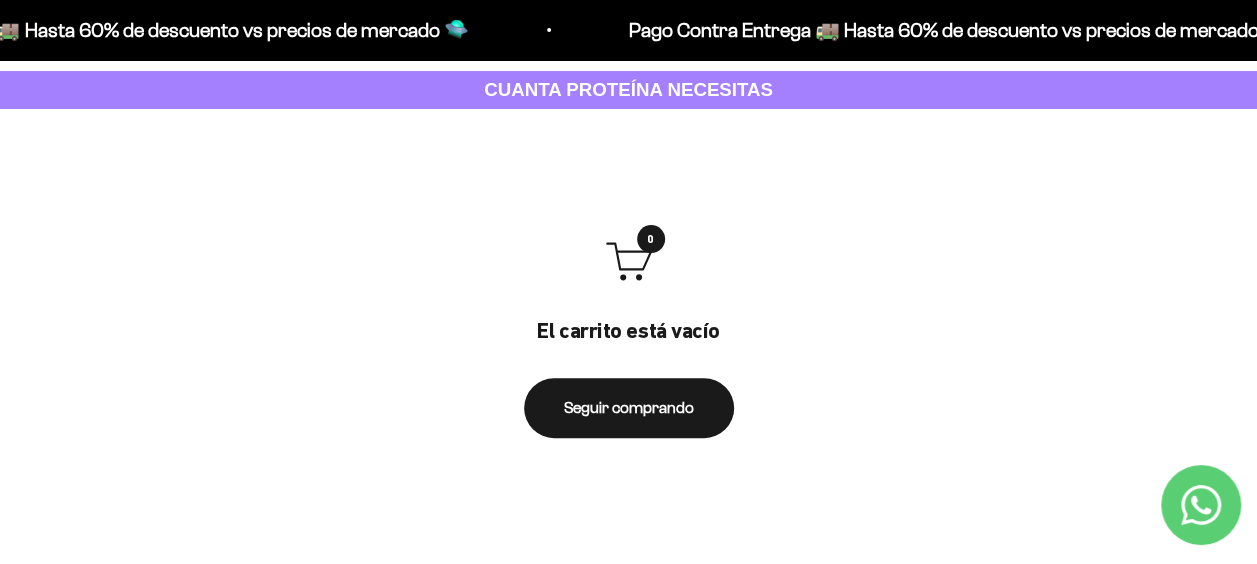 scroll, scrollTop: 0, scrollLeft: 0, axis: both 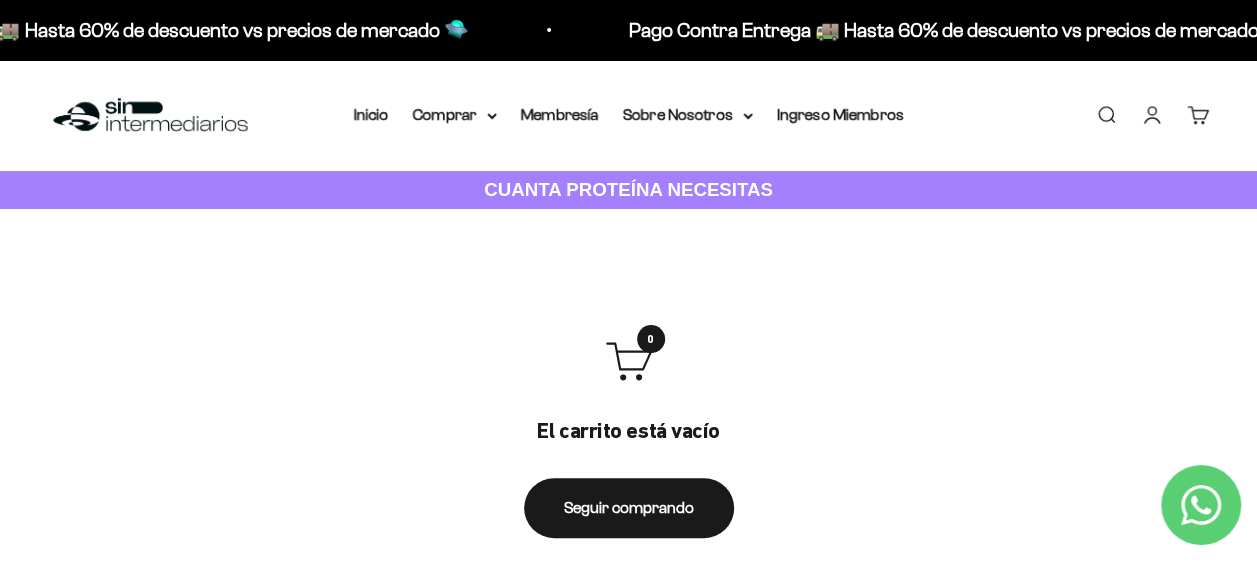 drag, startPoint x: 816, startPoint y: 388, endPoint x: 706, endPoint y: 153, distance: 259.4706 